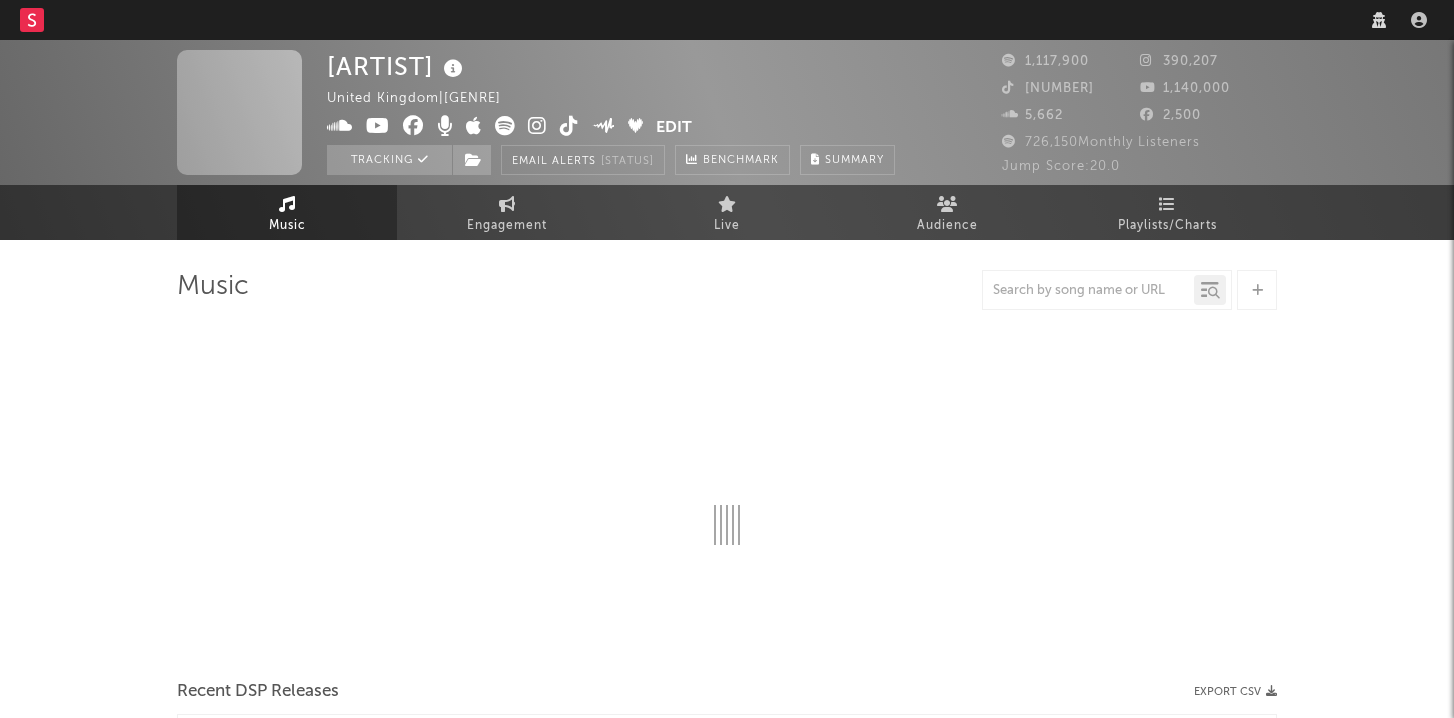 scroll, scrollTop: 0, scrollLeft: 0, axis: both 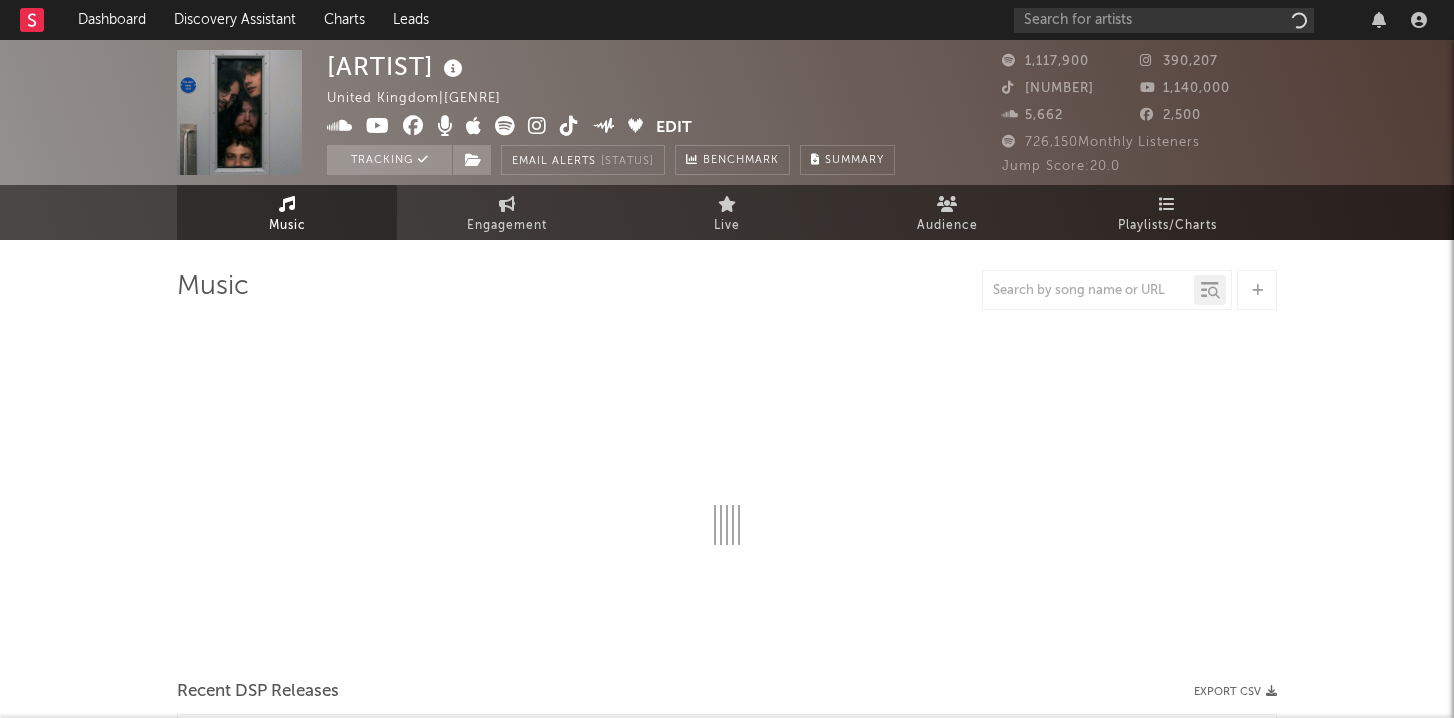 click at bounding box center [569, 126] 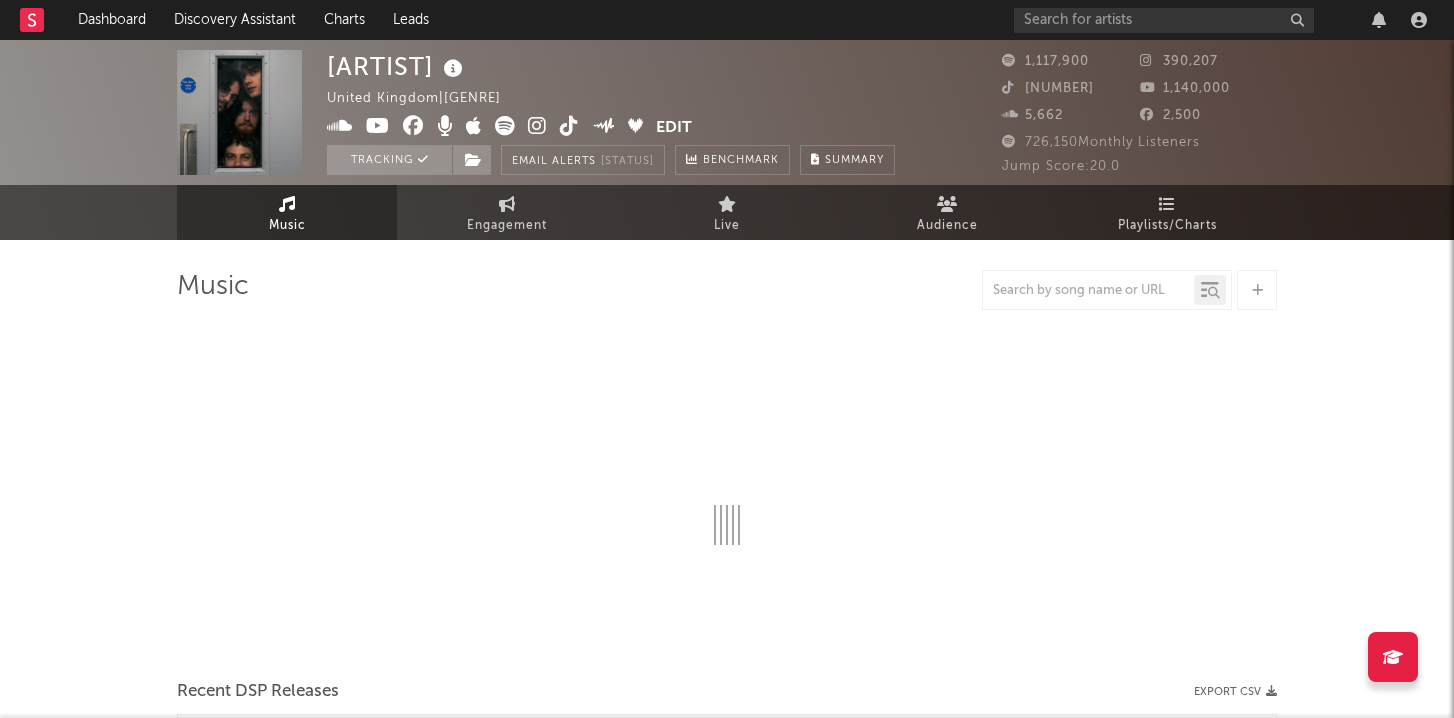 select on "6m" 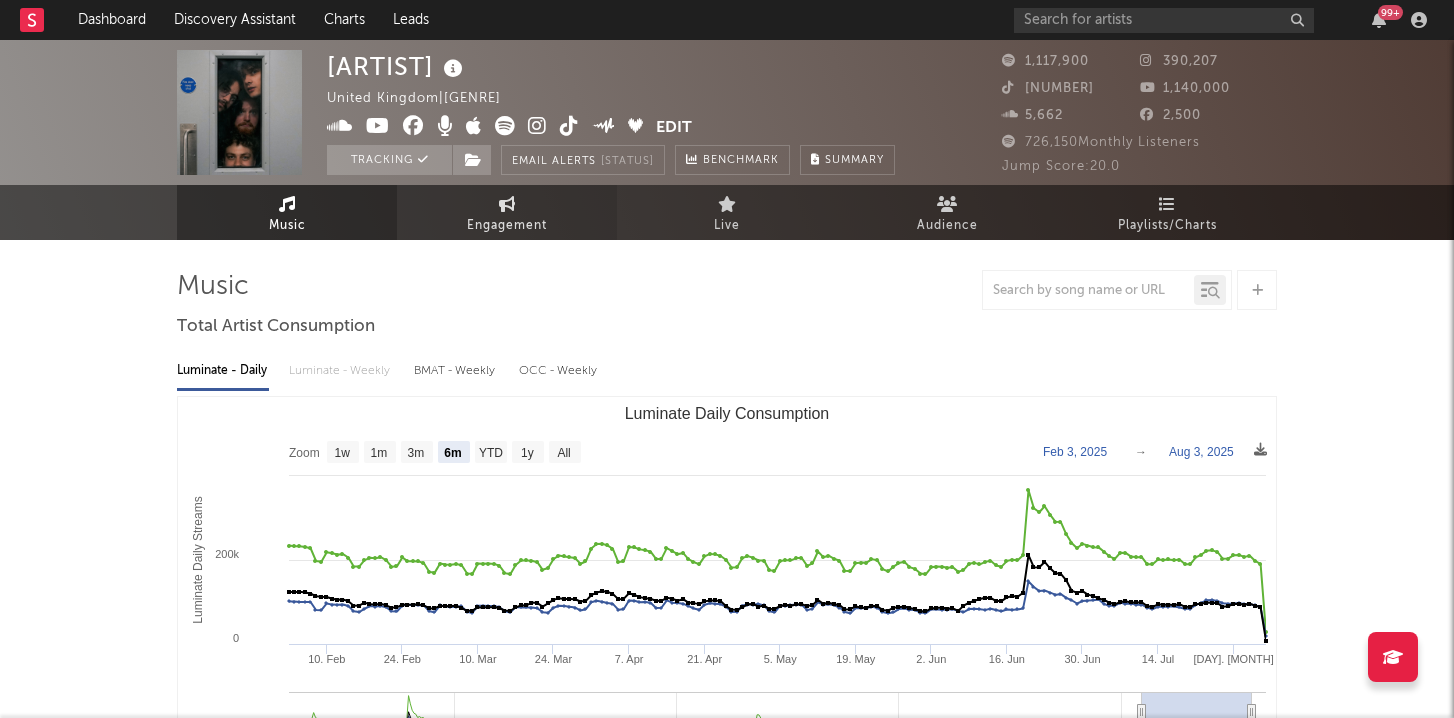 click on "Engagement" at bounding box center [507, 226] 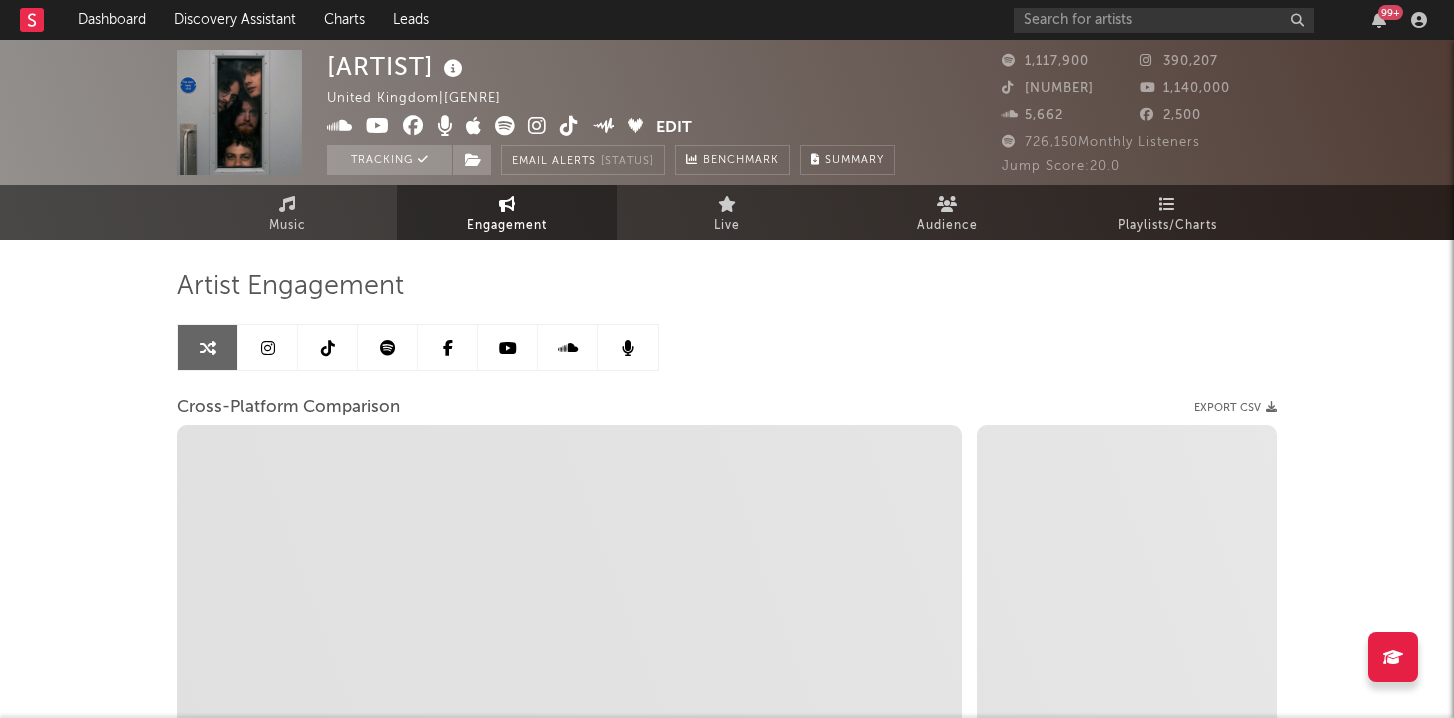 click on "Artist Engagement Cross-Platform Comparison Export CSV  Zoom 1w 1m 3m 6m YTD 1y All Created with Highcharts 10.3.3 Zoom 1w 1m 3m 6m YTD 1y All → name" at bounding box center [727, 610] 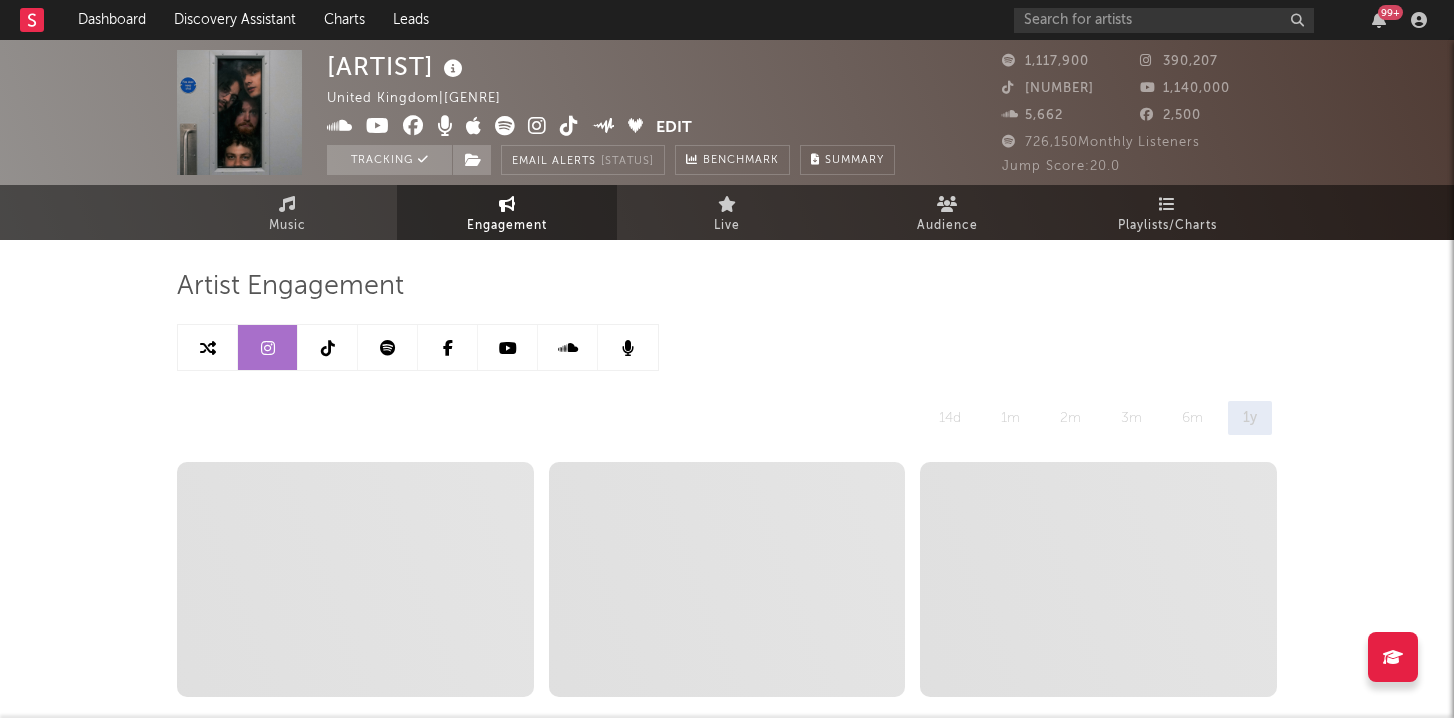 select on "6m" 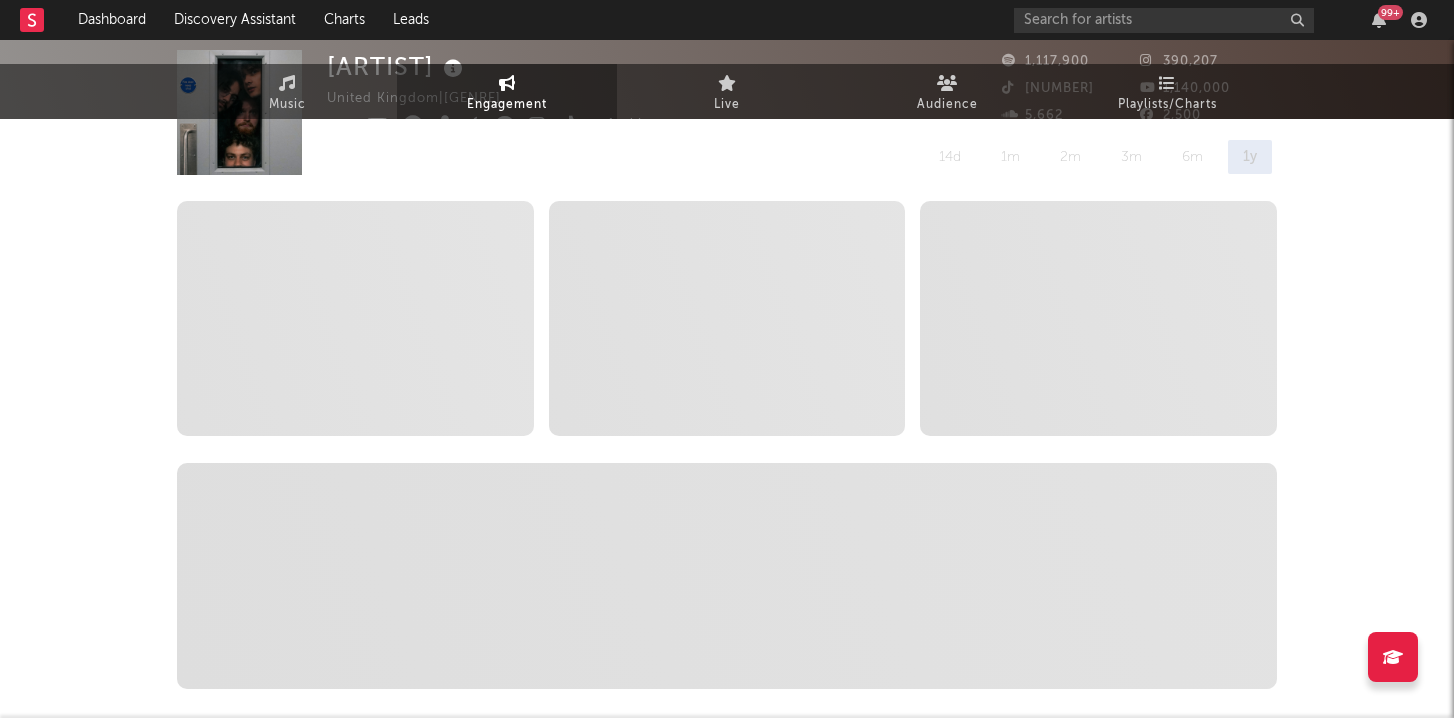 scroll, scrollTop: 0, scrollLeft: 0, axis: both 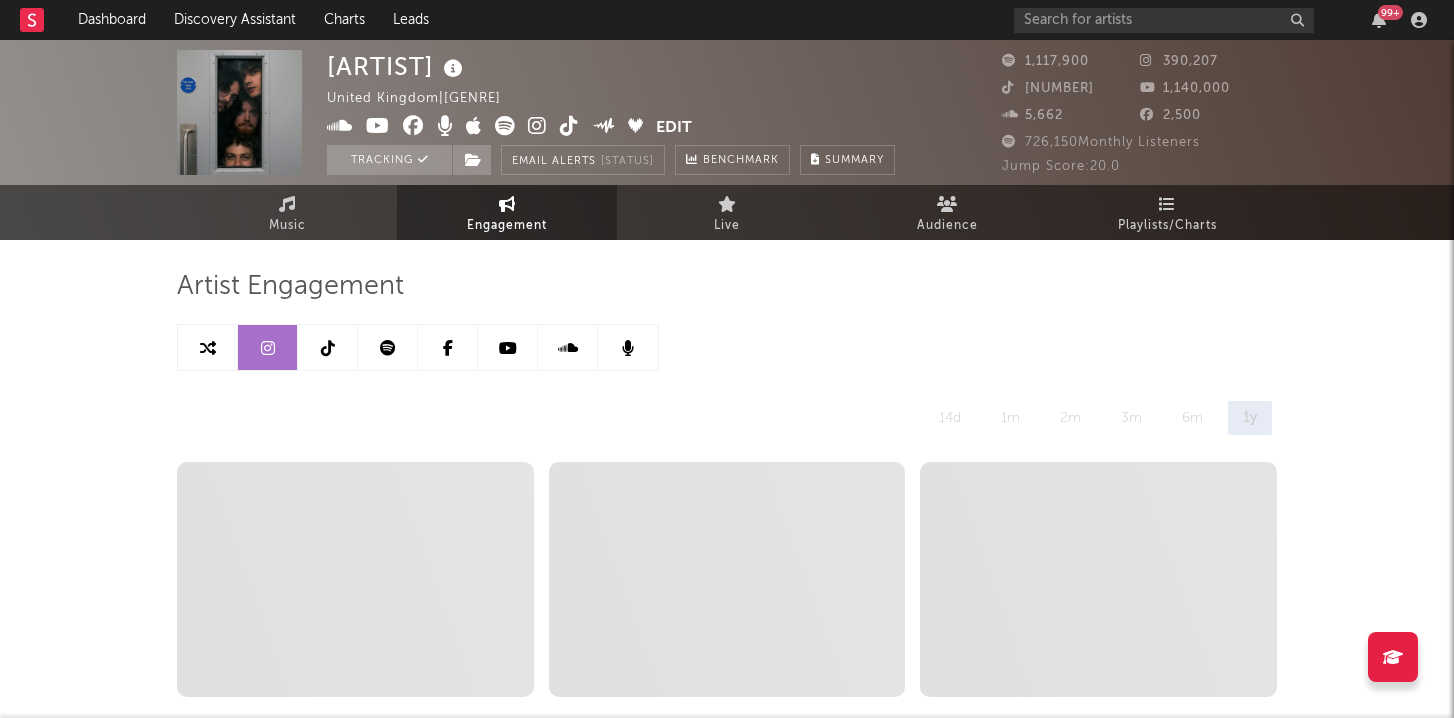 click at bounding box center [388, 347] 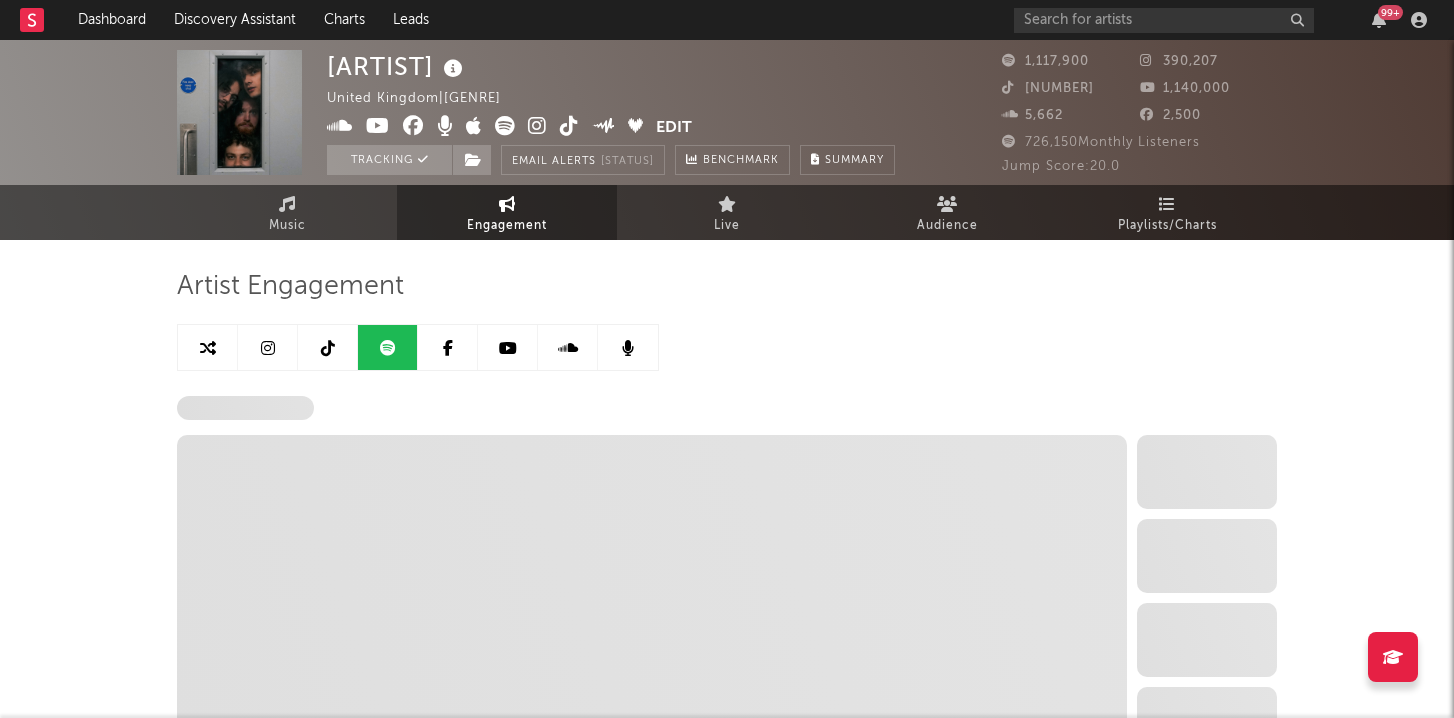 select on "6m" 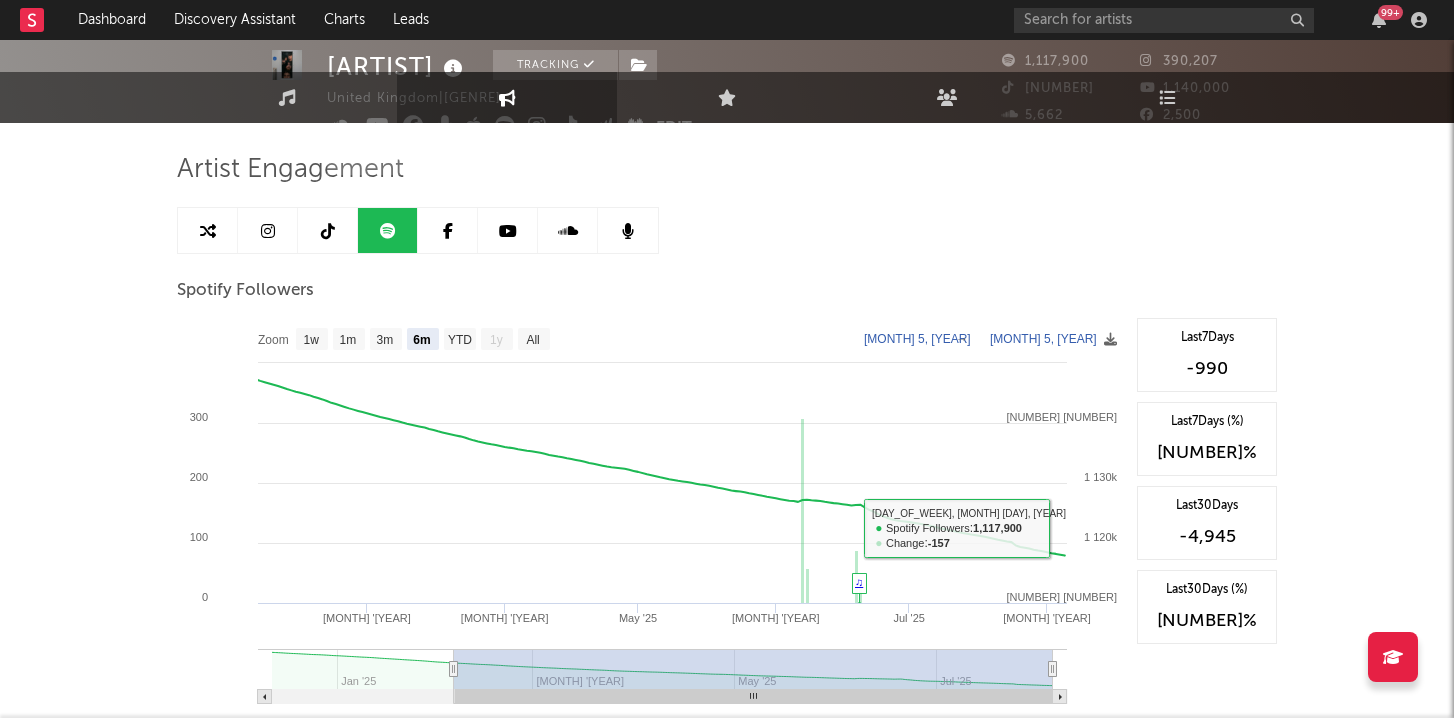 scroll, scrollTop: 0, scrollLeft: 0, axis: both 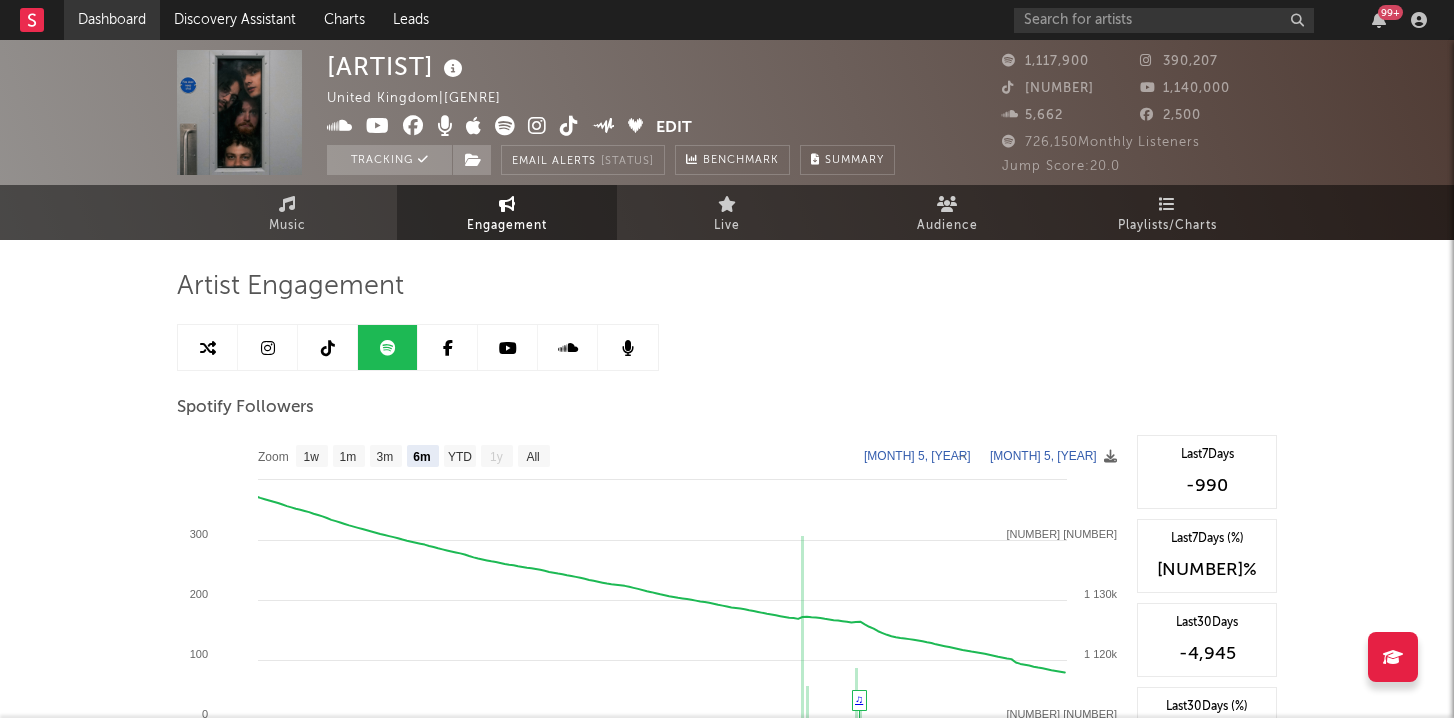 click on "Dashboard" at bounding box center [112, 20] 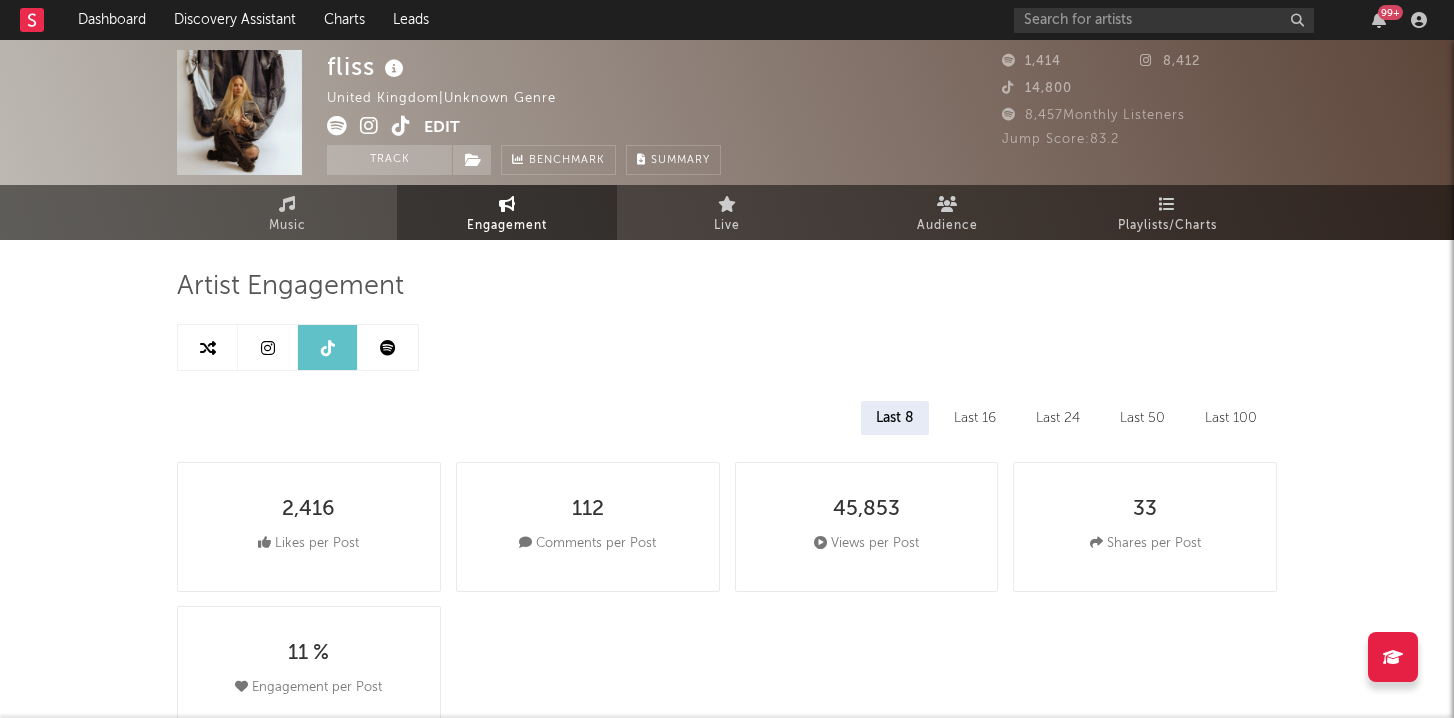 select on "1w" 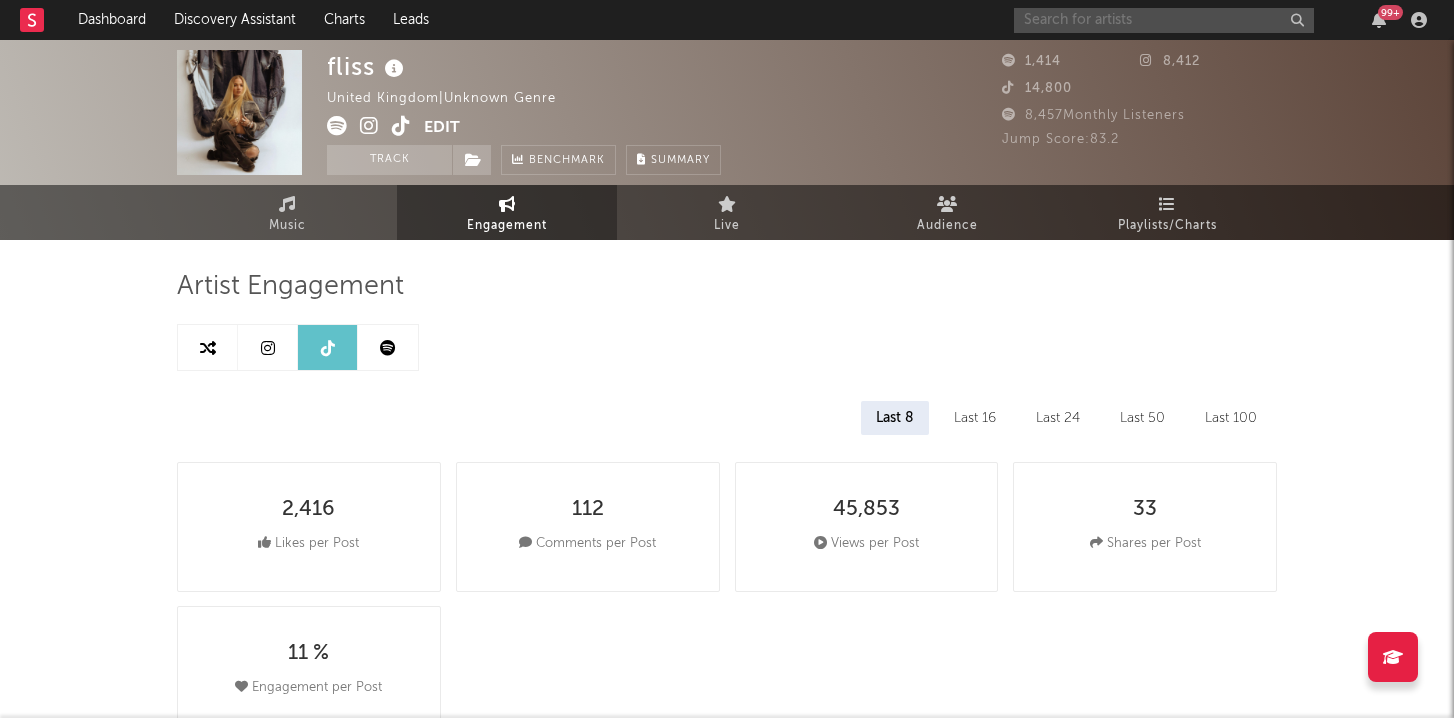 click at bounding box center [1164, 20] 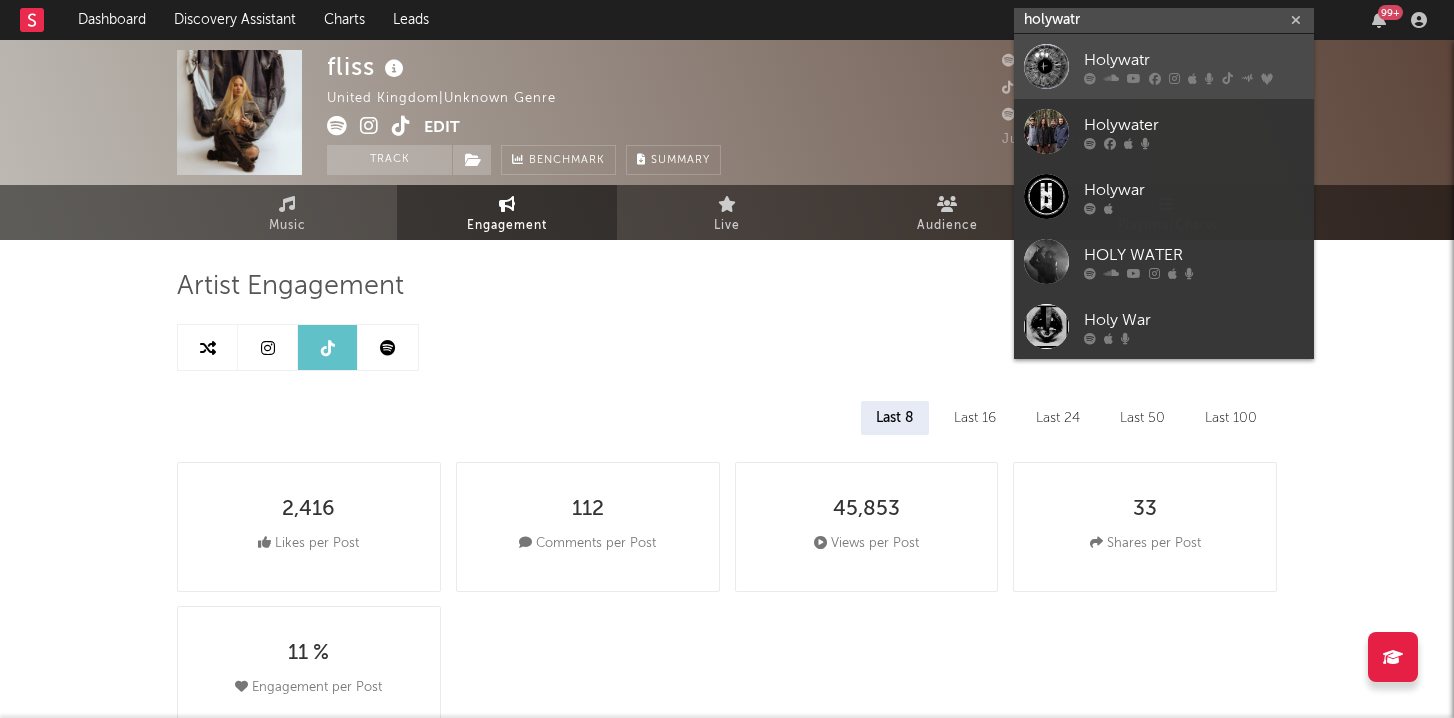 type on "holywatr" 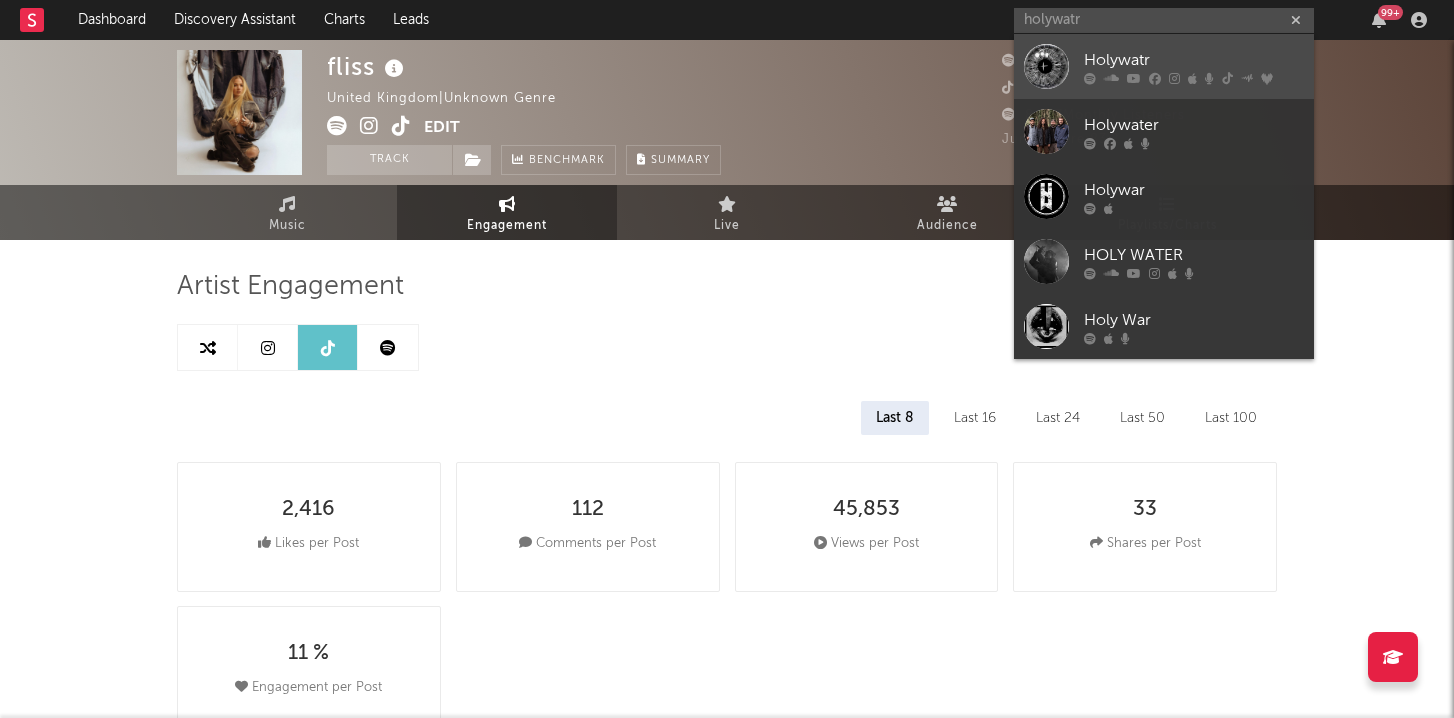 click at bounding box center (1090, 78) 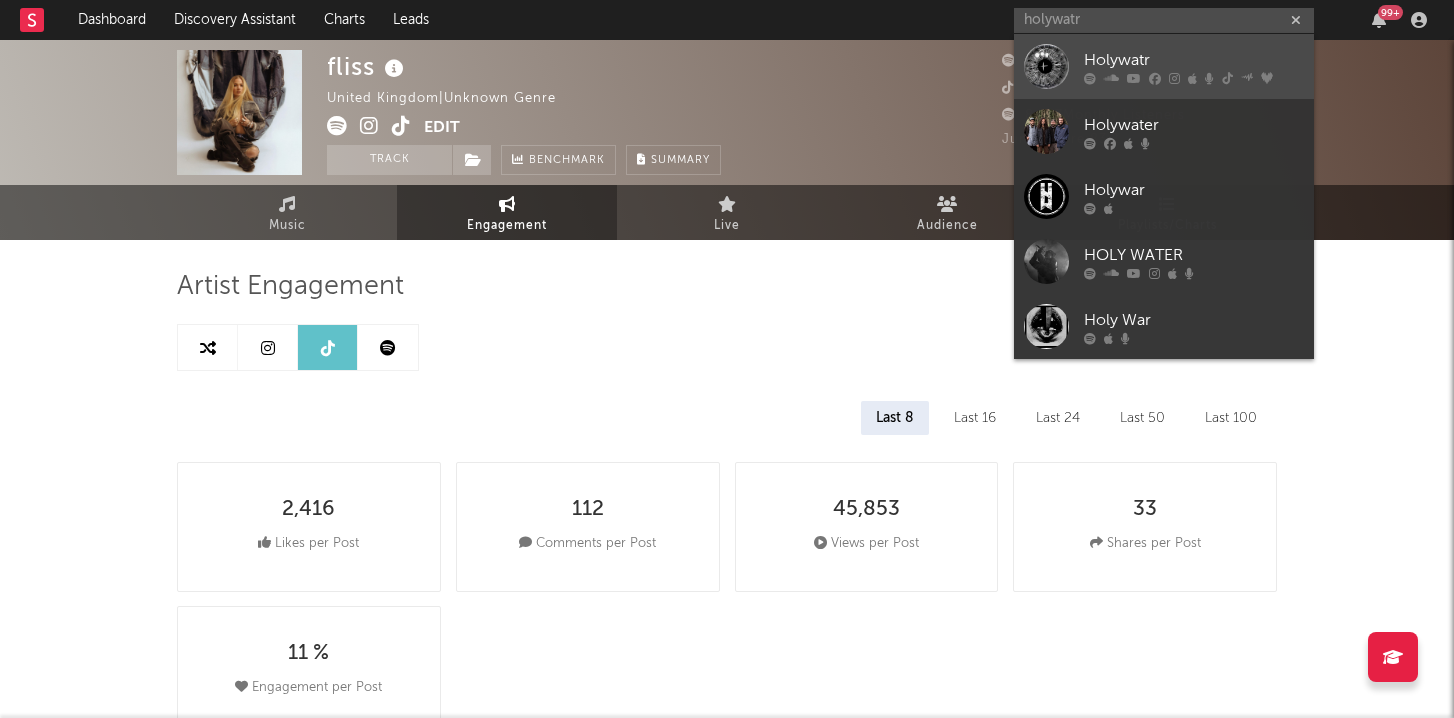 type 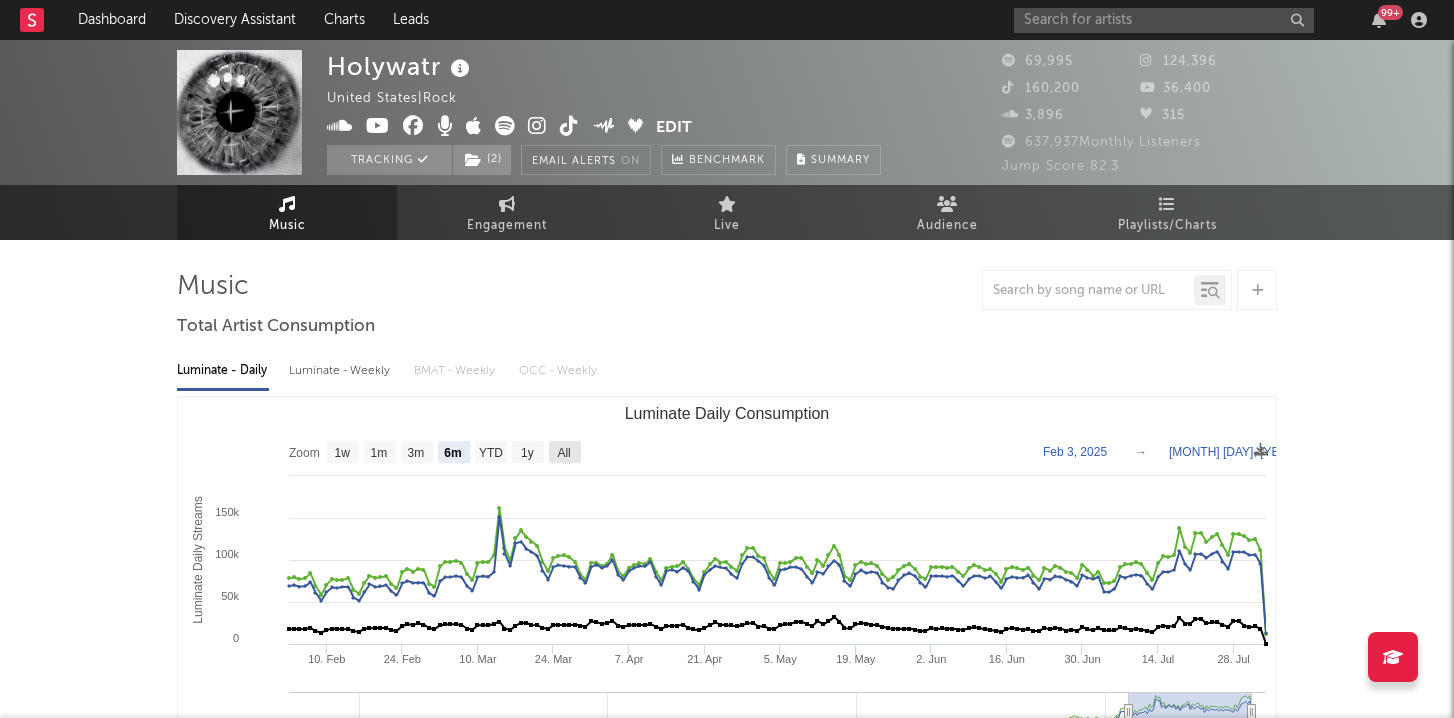 click on "All" 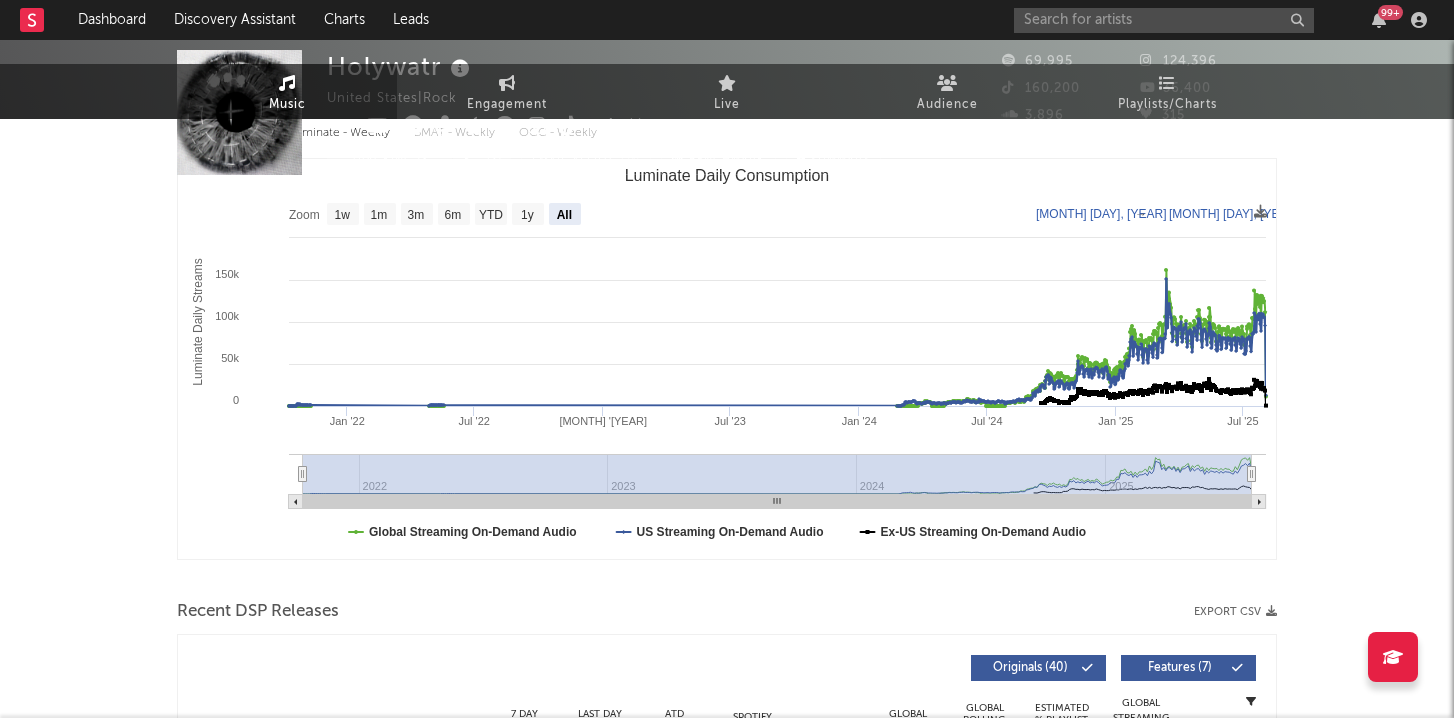 scroll, scrollTop: 0, scrollLeft: 0, axis: both 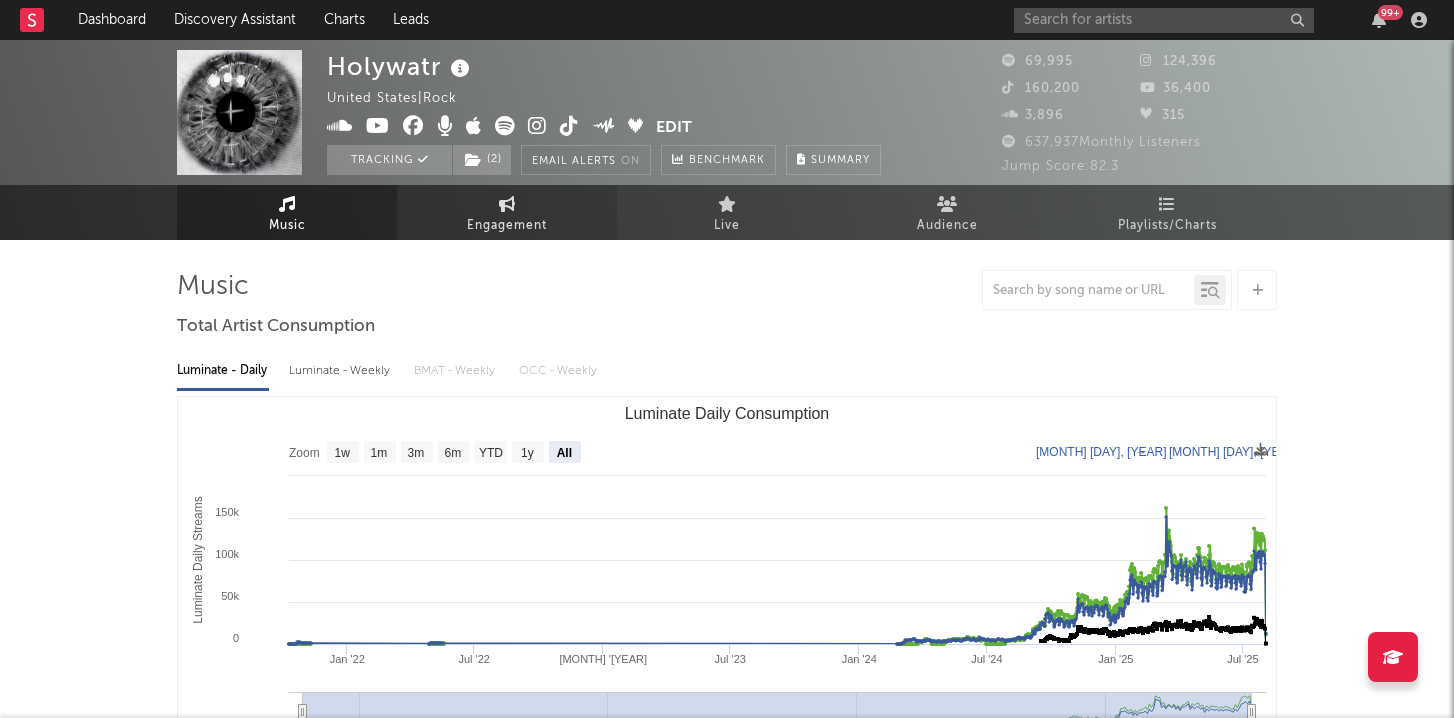 click at bounding box center (507, 204) 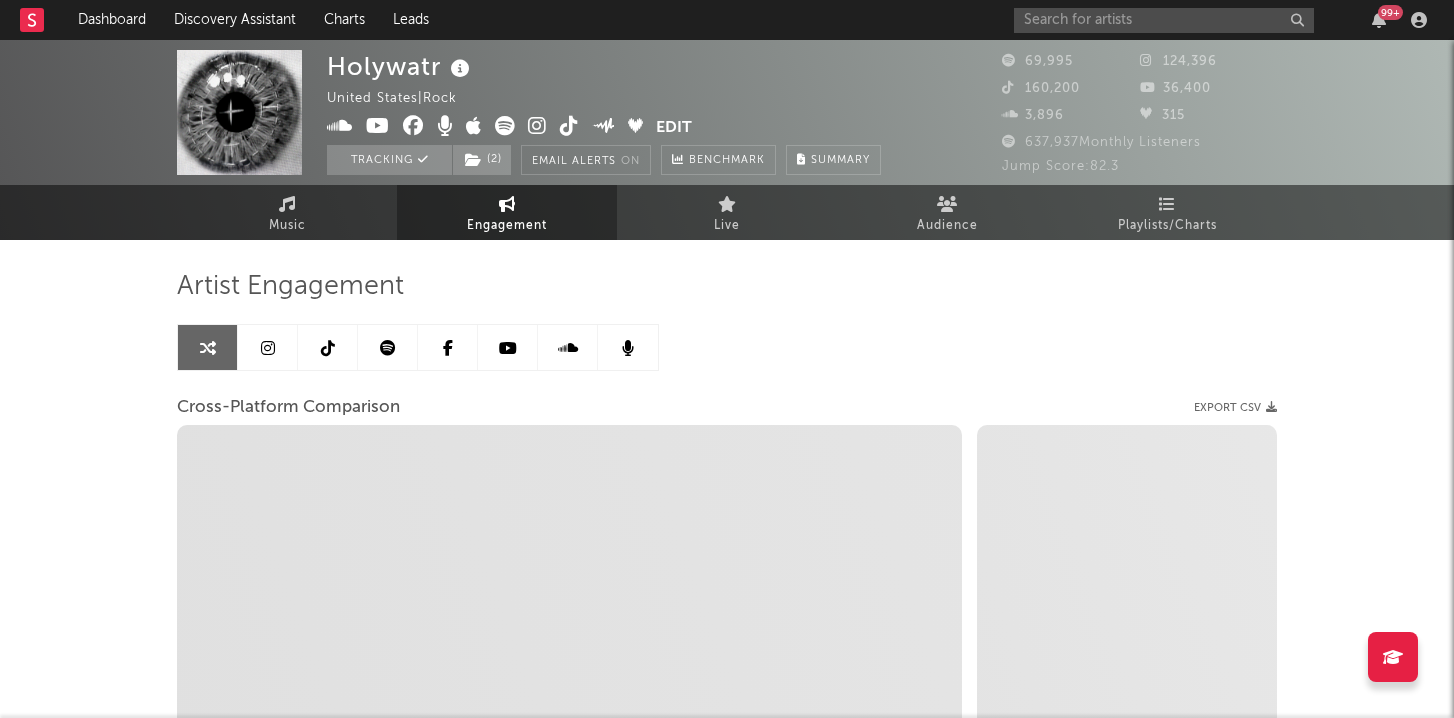 select on "1w" 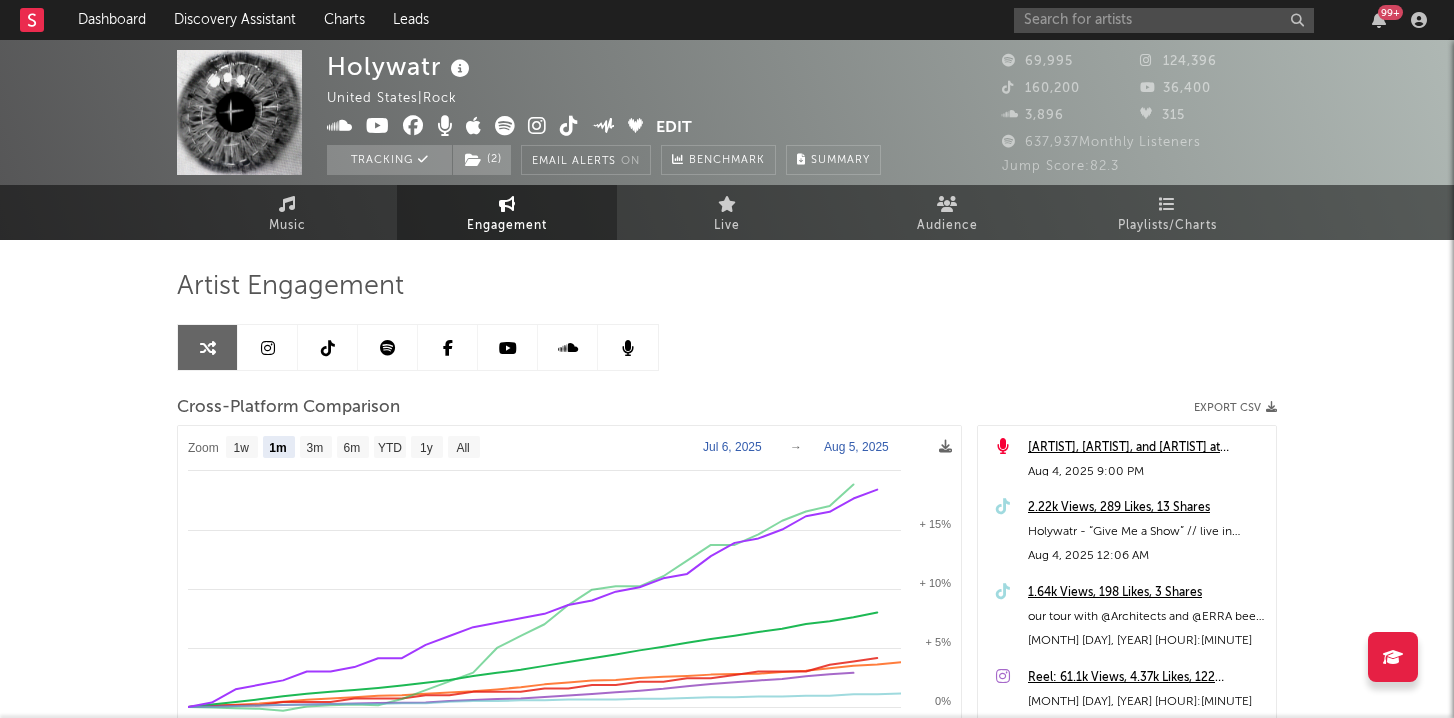 click at bounding box center [268, 348] 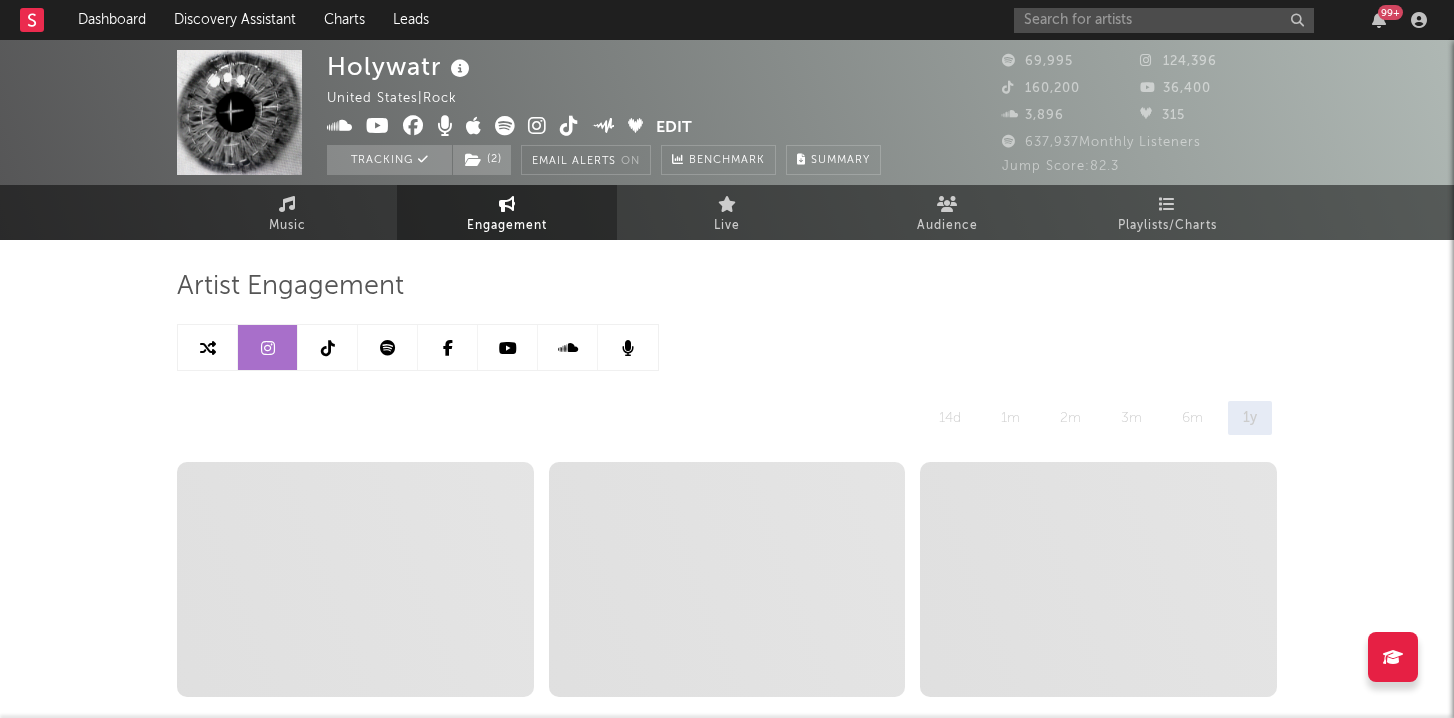 select on "6m" 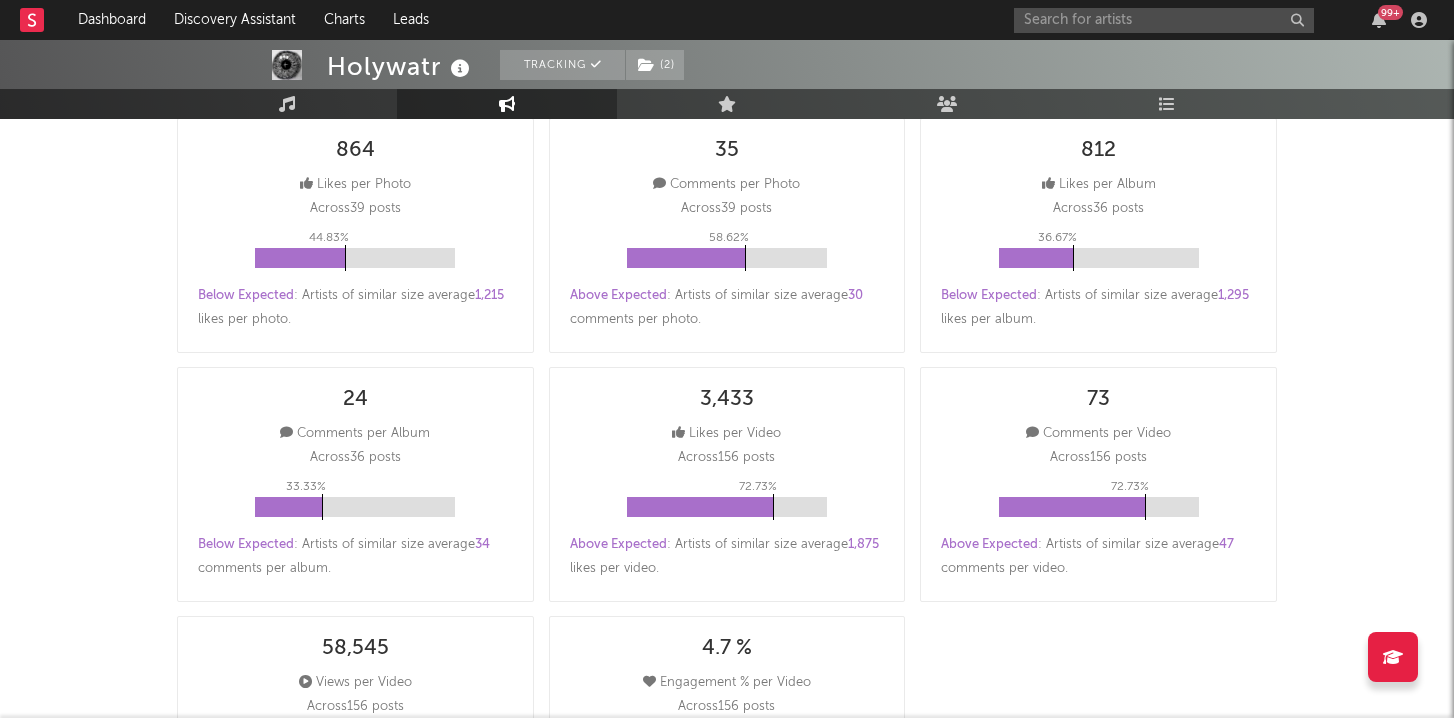 scroll, scrollTop: 0, scrollLeft: 0, axis: both 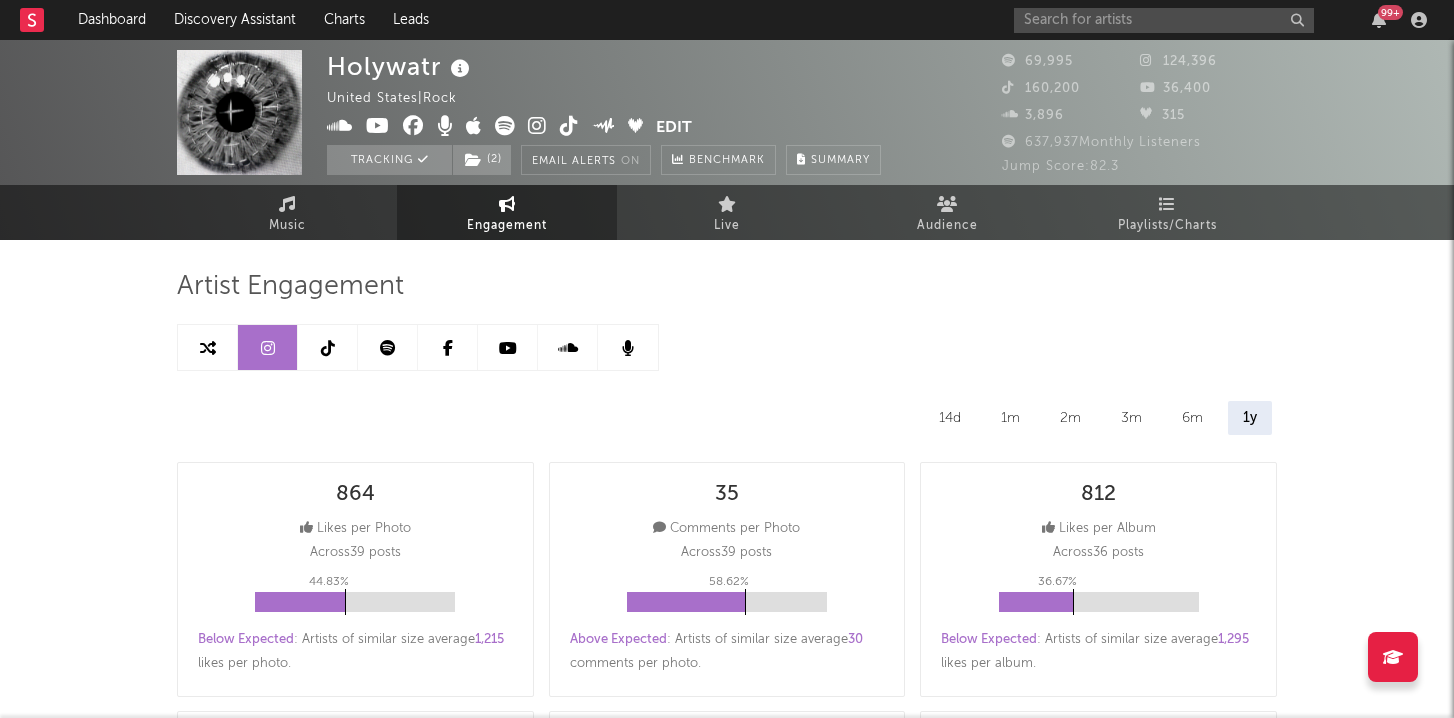 click at bounding box center (388, 347) 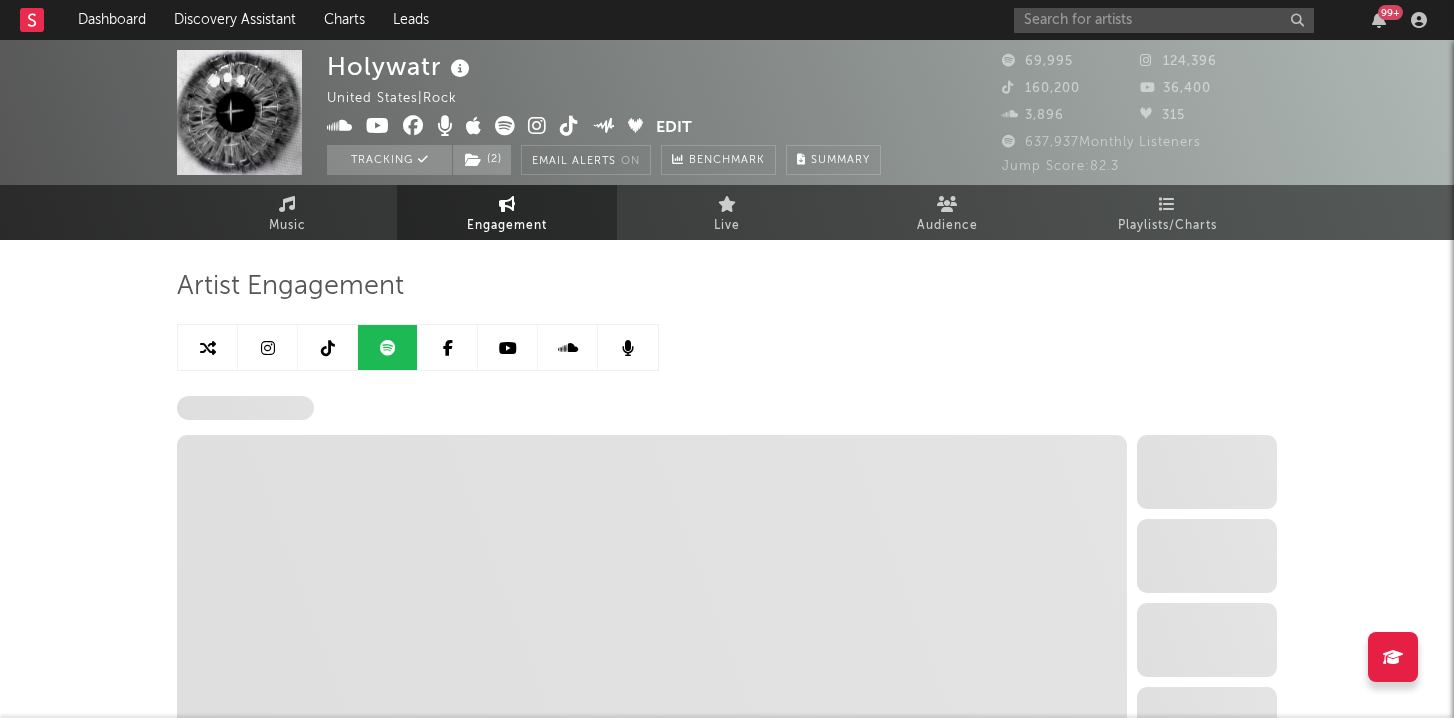select on "6m" 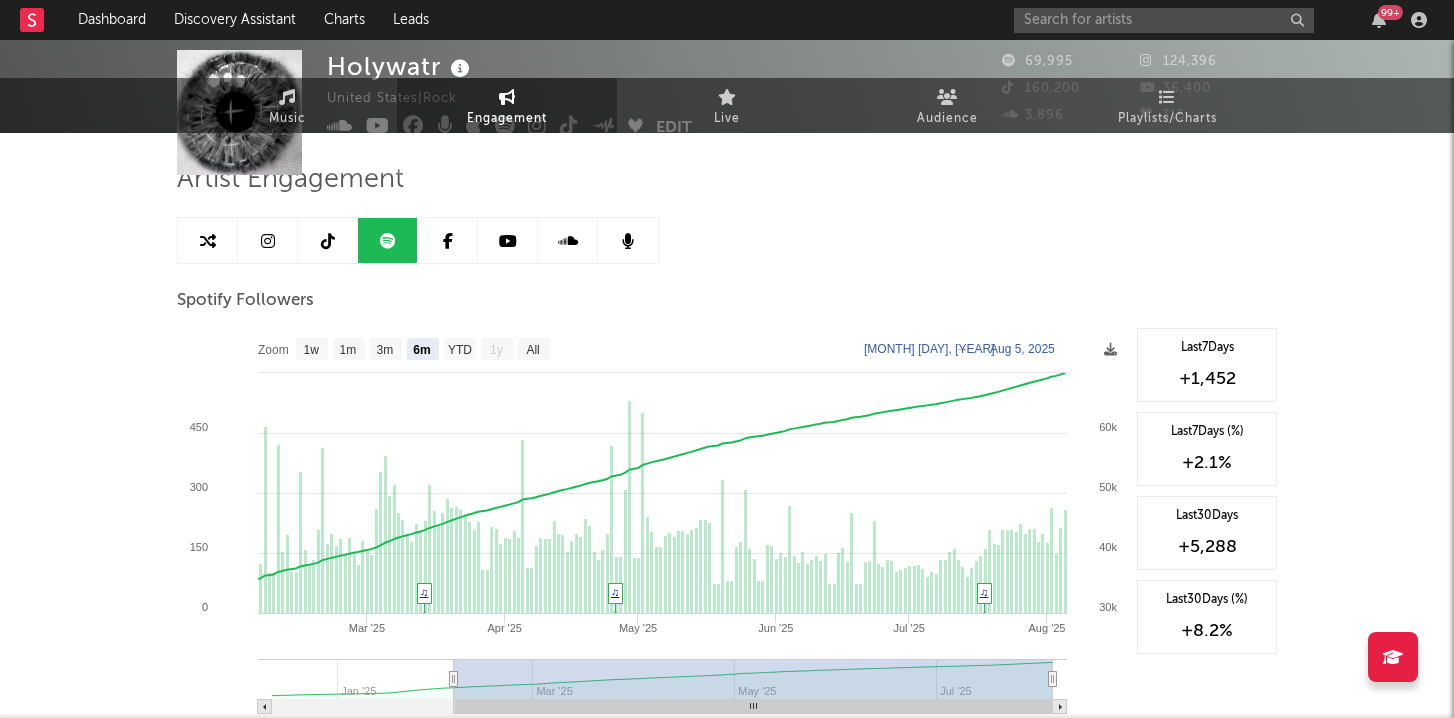 scroll, scrollTop: 124, scrollLeft: 0, axis: vertical 